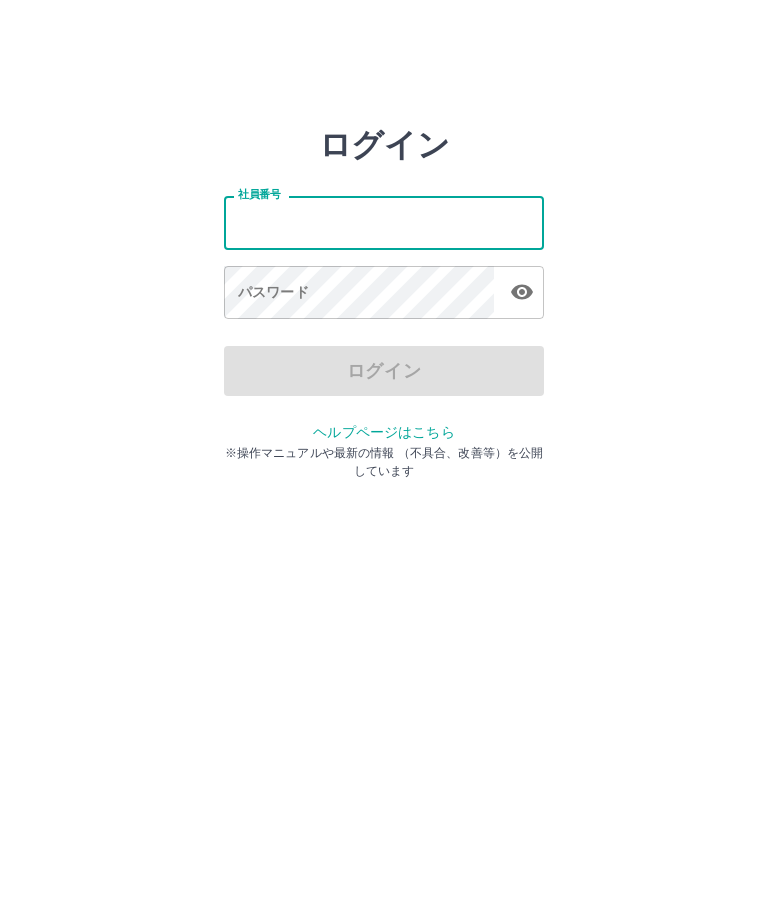 scroll, scrollTop: 0, scrollLeft: 0, axis: both 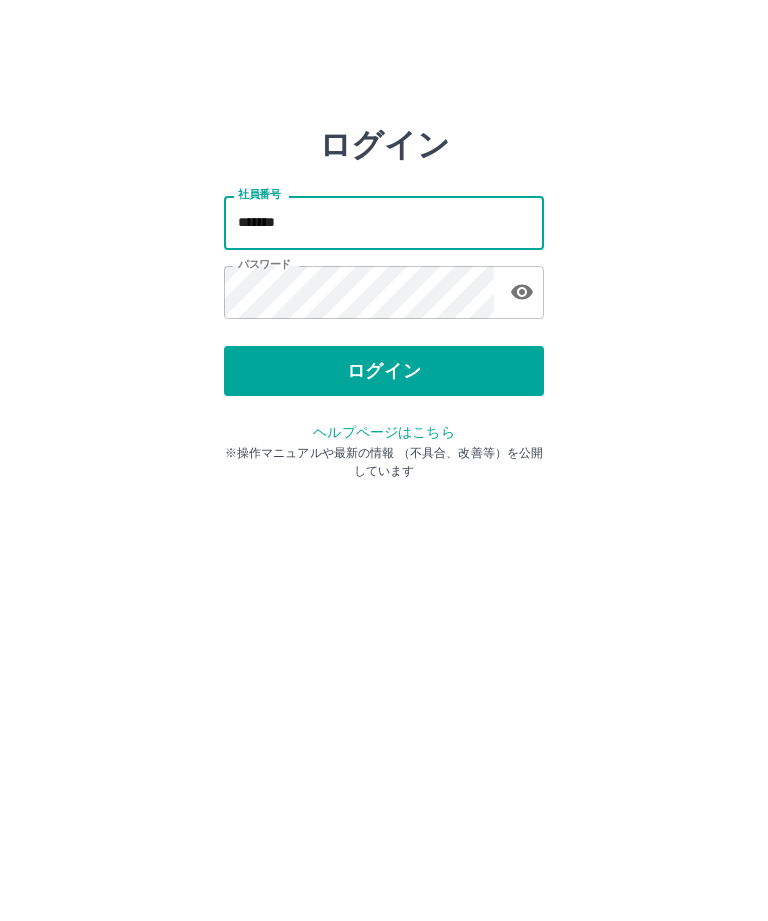 click on "ログイン" at bounding box center [384, 371] 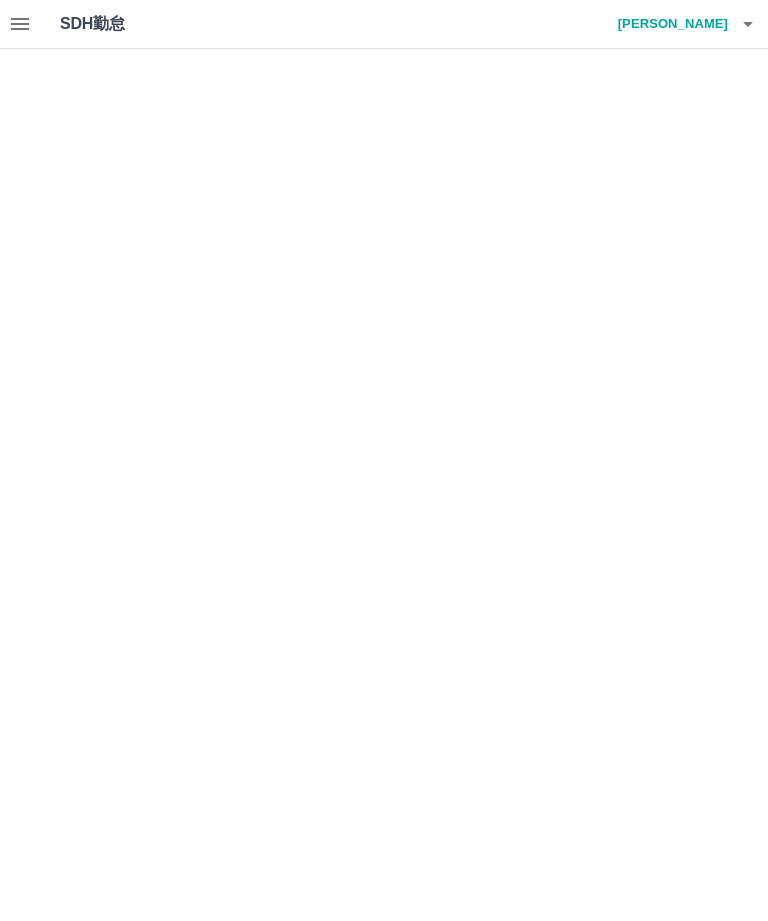 scroll, scrollTop: 0, scrollLeft: 0, axis: both 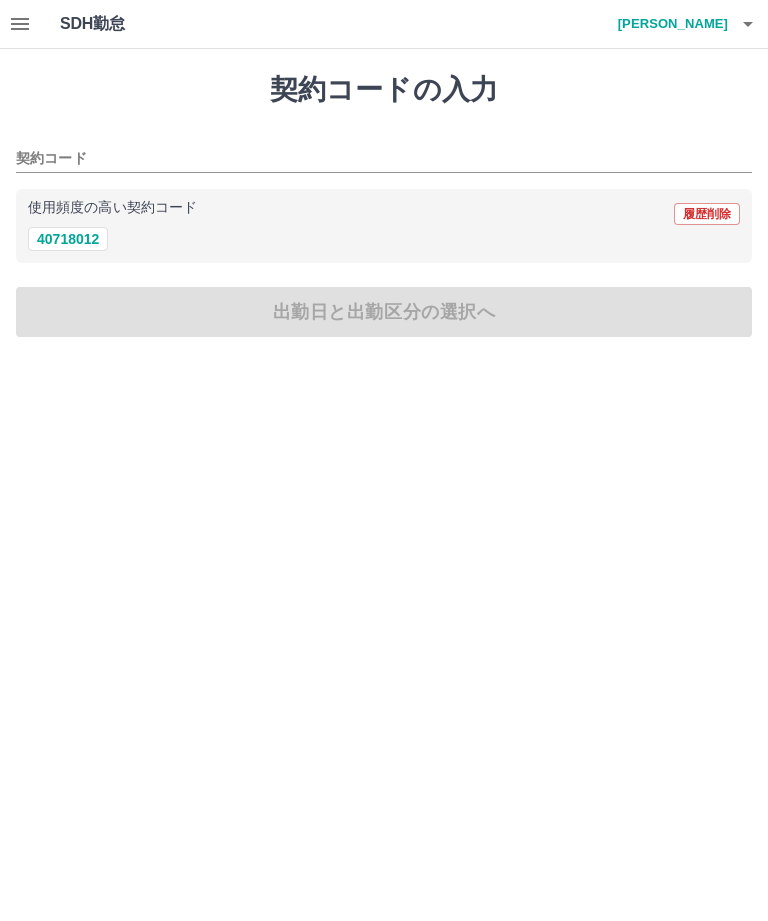 click on "40718012" at bounding box center [68, 239] 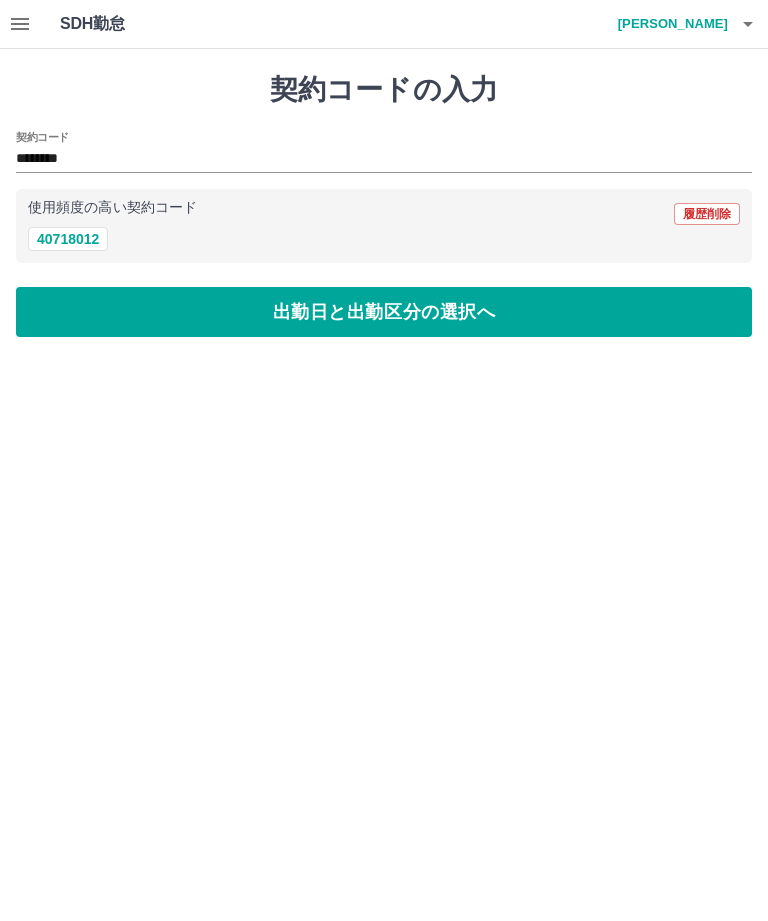 click on "出勤日と出勤区分の選択へ" at bounding box center [384, 312] 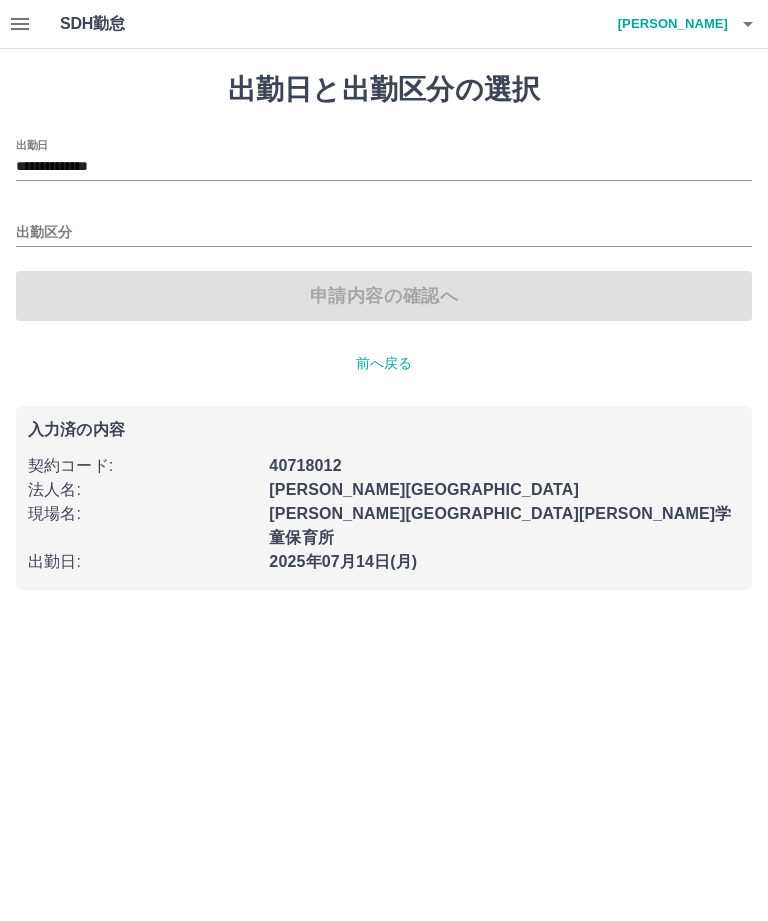 click on "出勤区分" at bounding box center (384, 233) 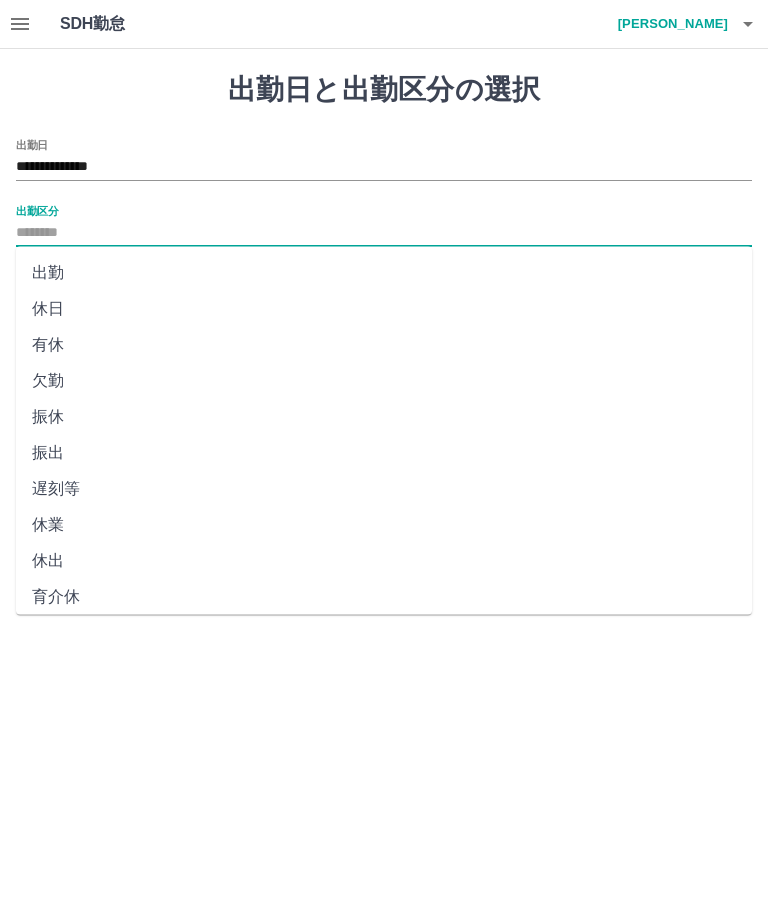 click on "出勤" at bounding box center [384, 273] 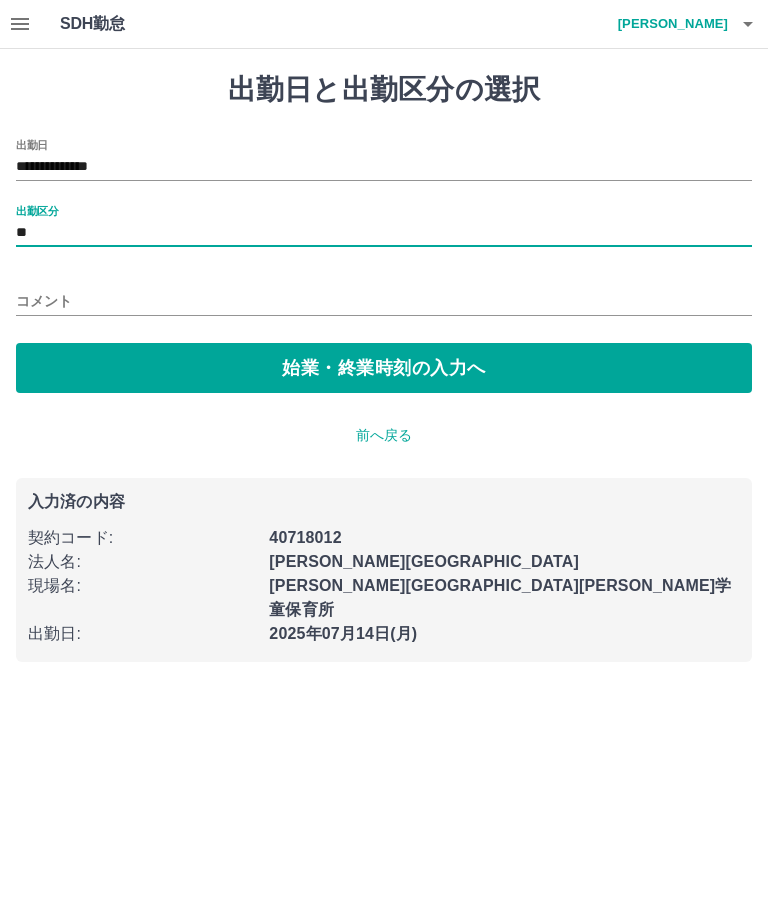 click on "始業・終業時刻の入力へ" at bounding box center (384, 368) 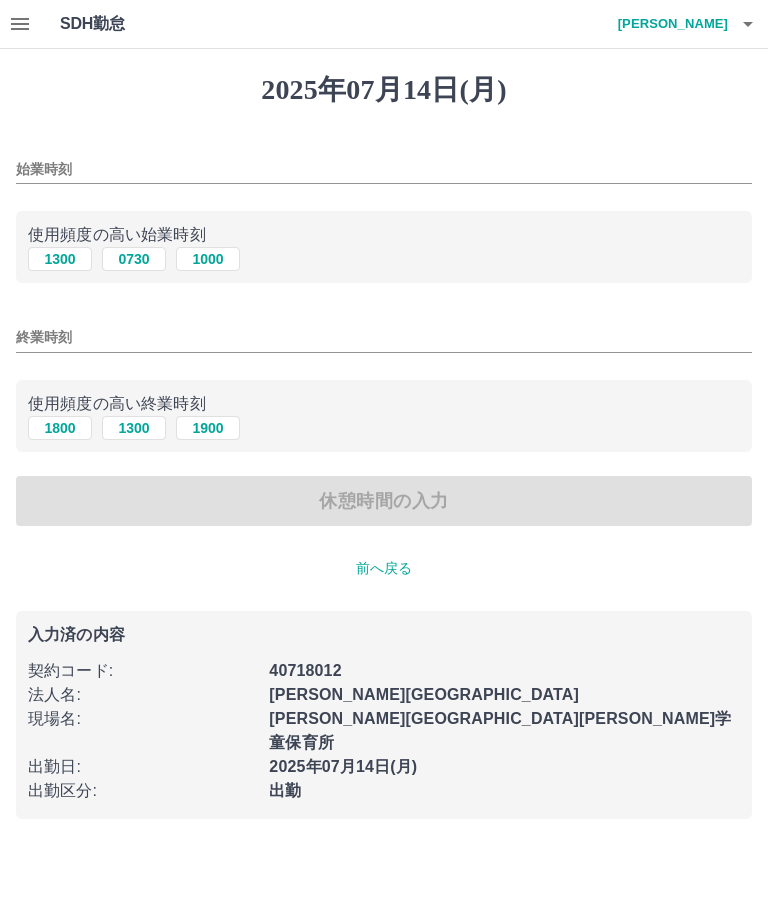 click on "始業時刻" at bounding box center (384, 169) 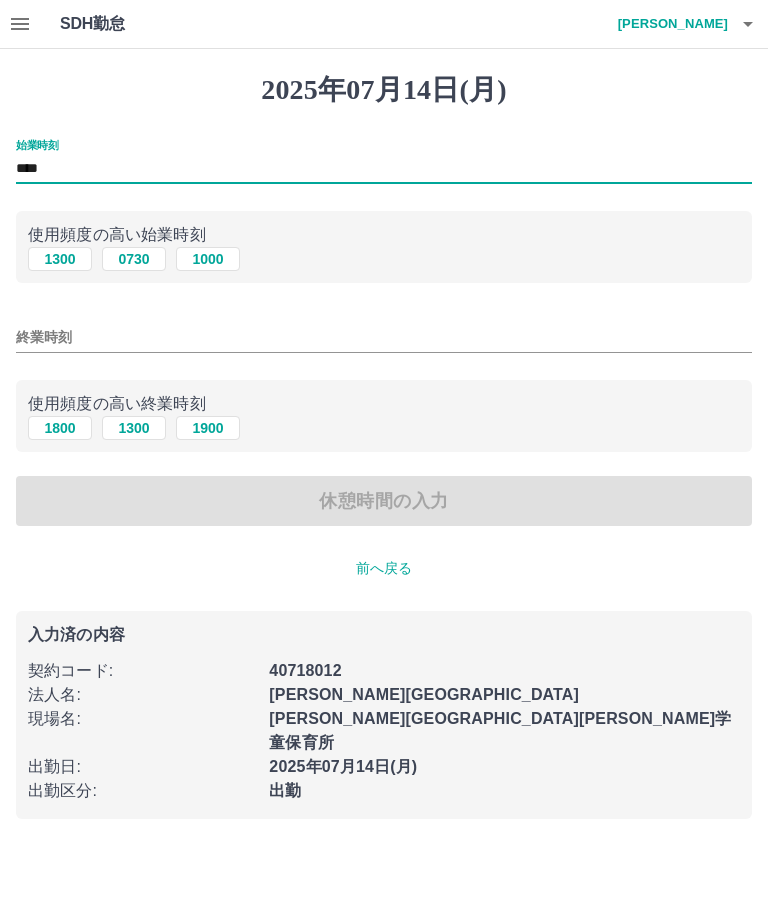 type on "****" 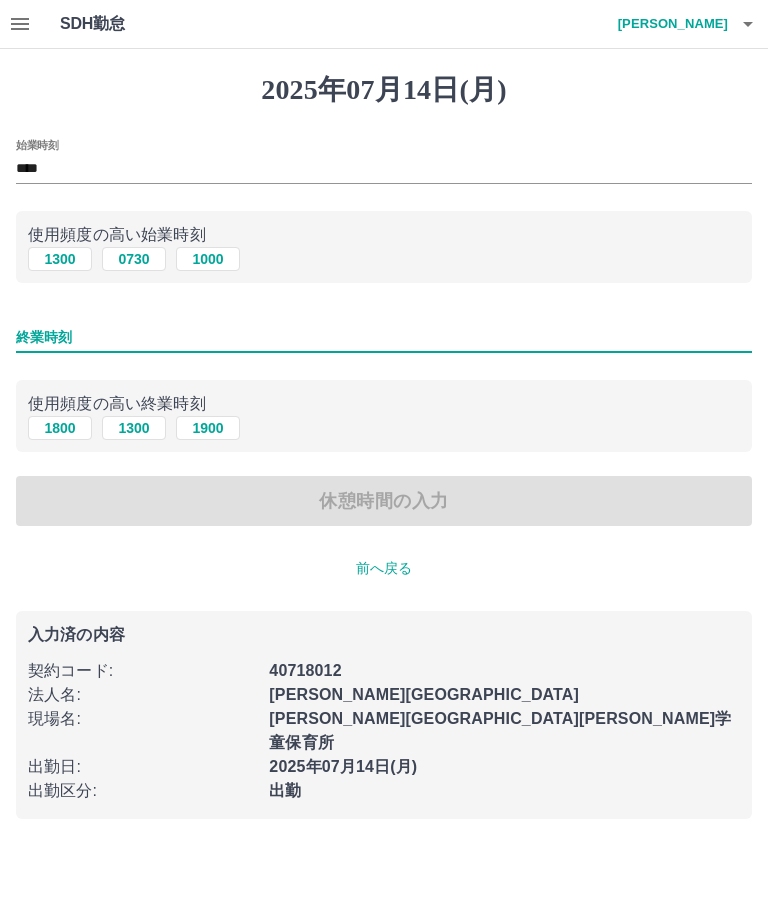 click on "終業時刻" at bounding box center [384, 337] 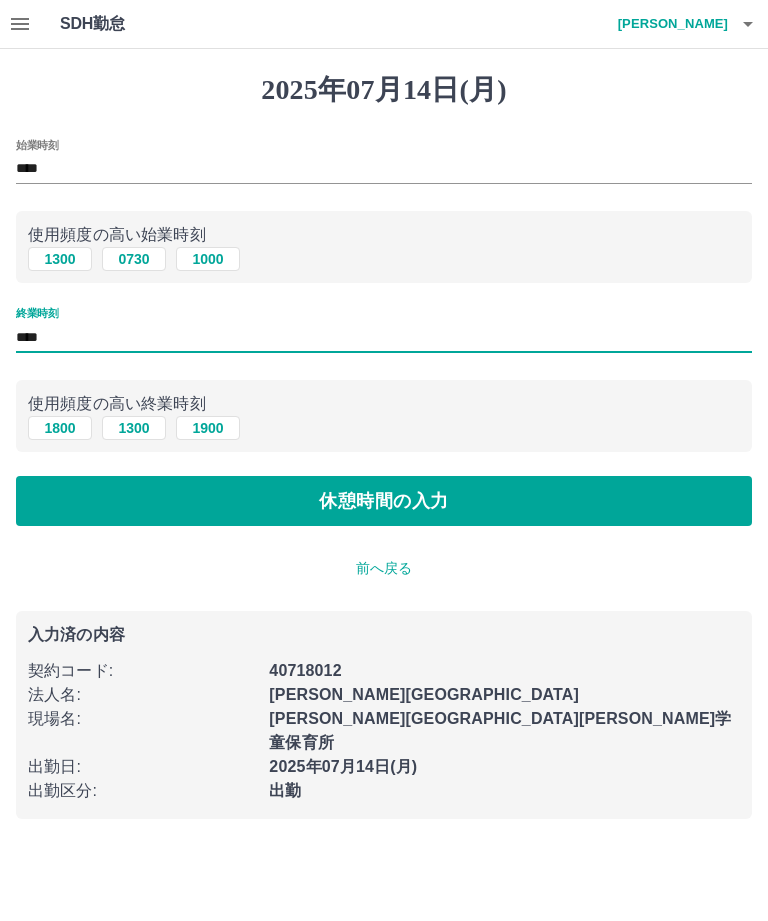 type on "****" 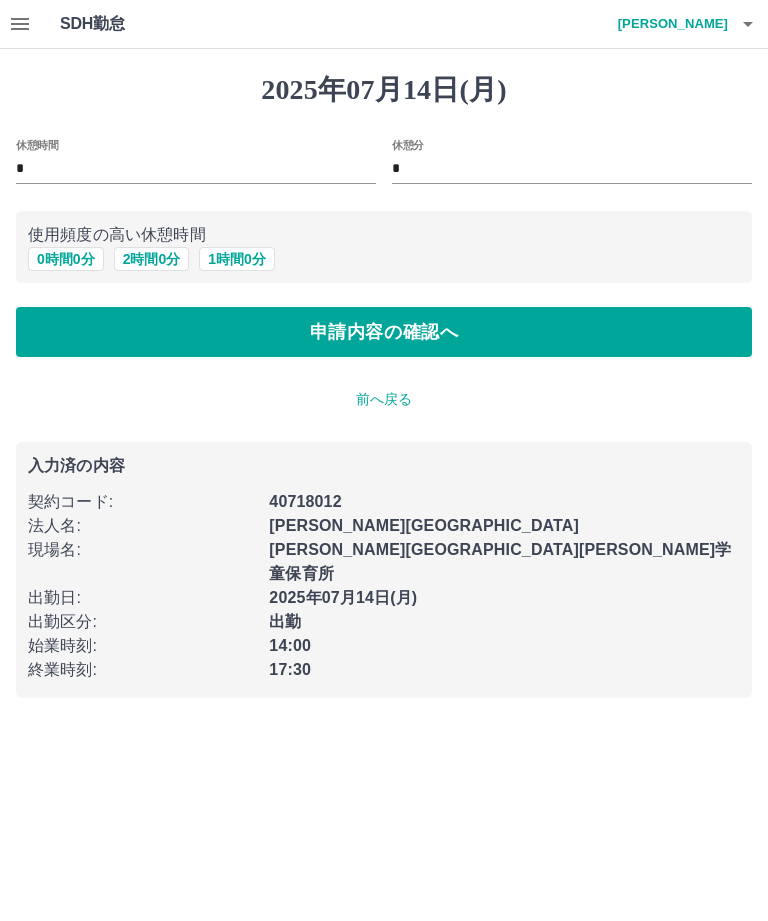 click on "申請内容の確認へ" at bounding box center [384, 332] 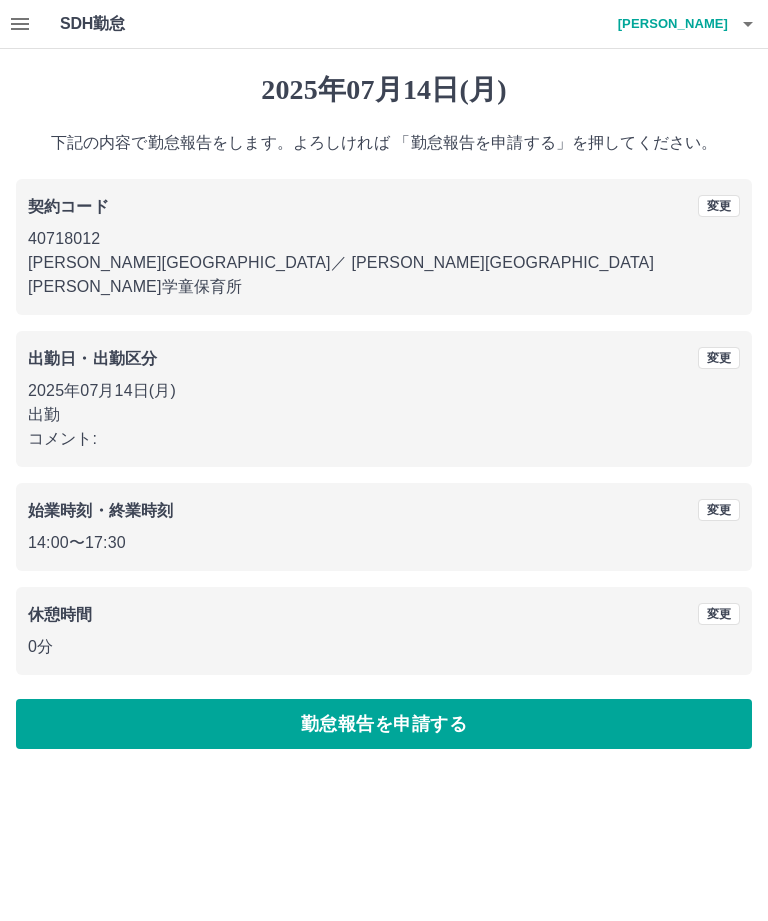 click on "勤怠報告を申請する" at bounding box center [384, 724] 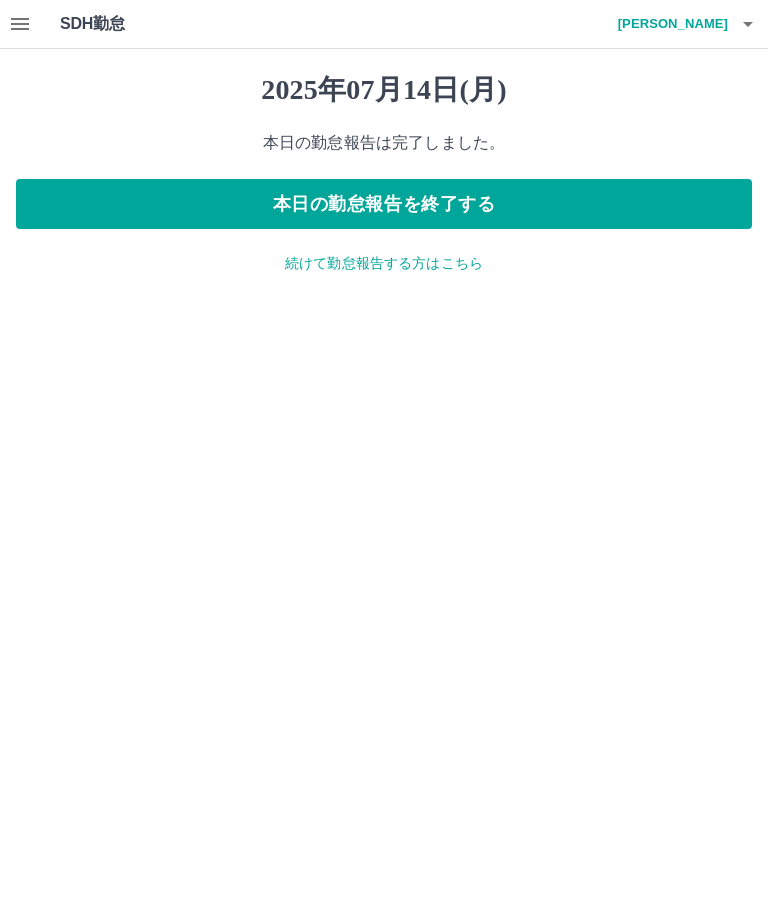 click on "本日の勤怠報告を終了する" at bounding box center [384, 204] 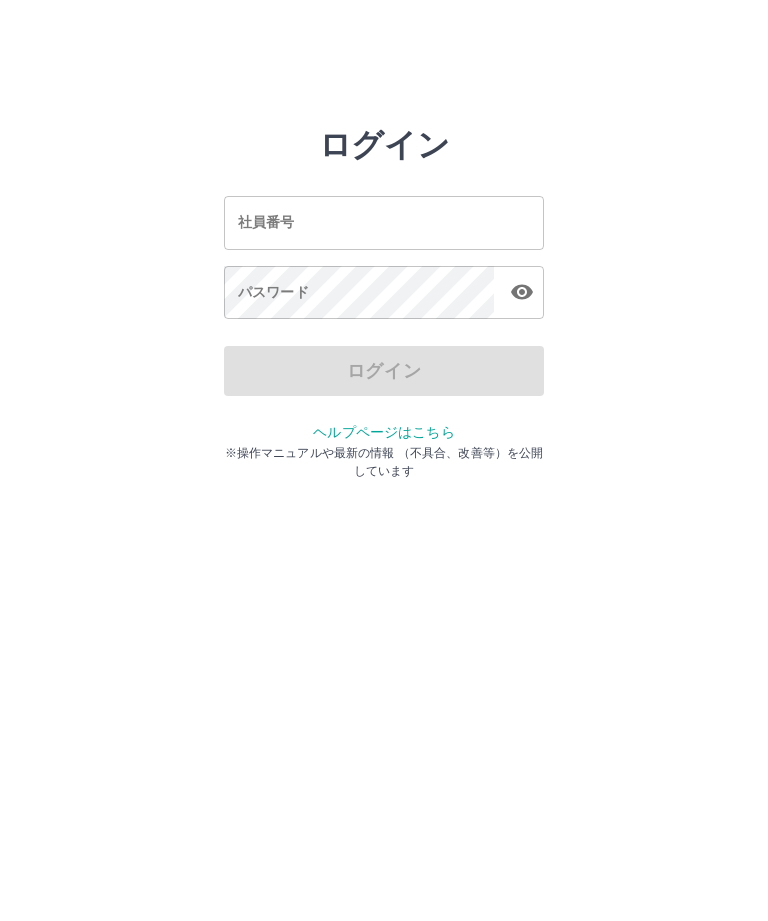 scroll, scrollTop: 0, scrollLeft: 0, axis: both 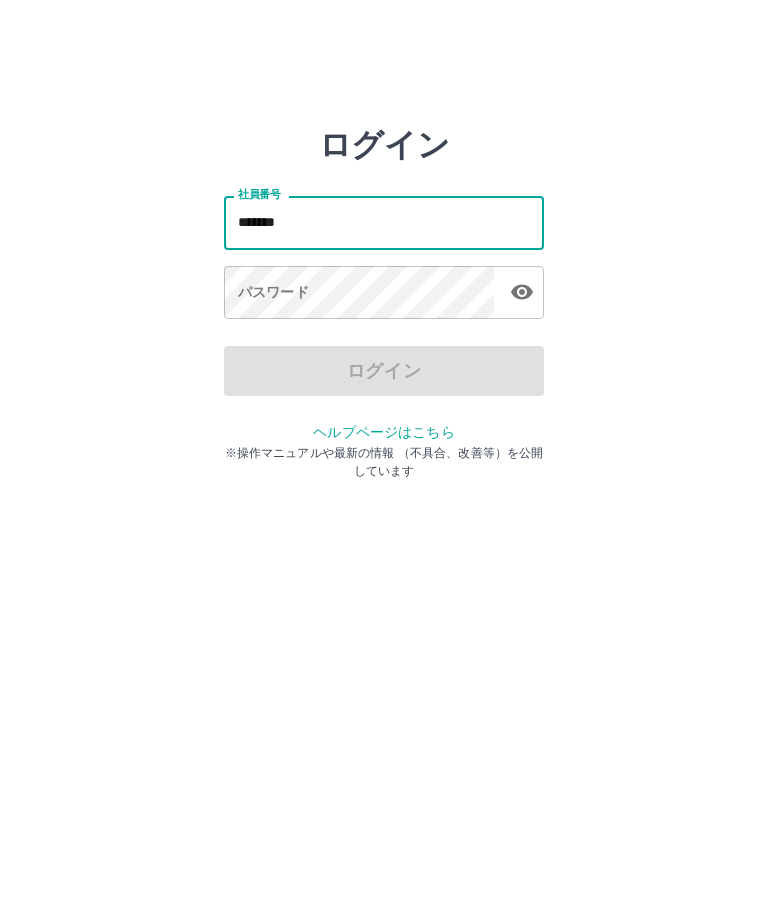 type on "*******" 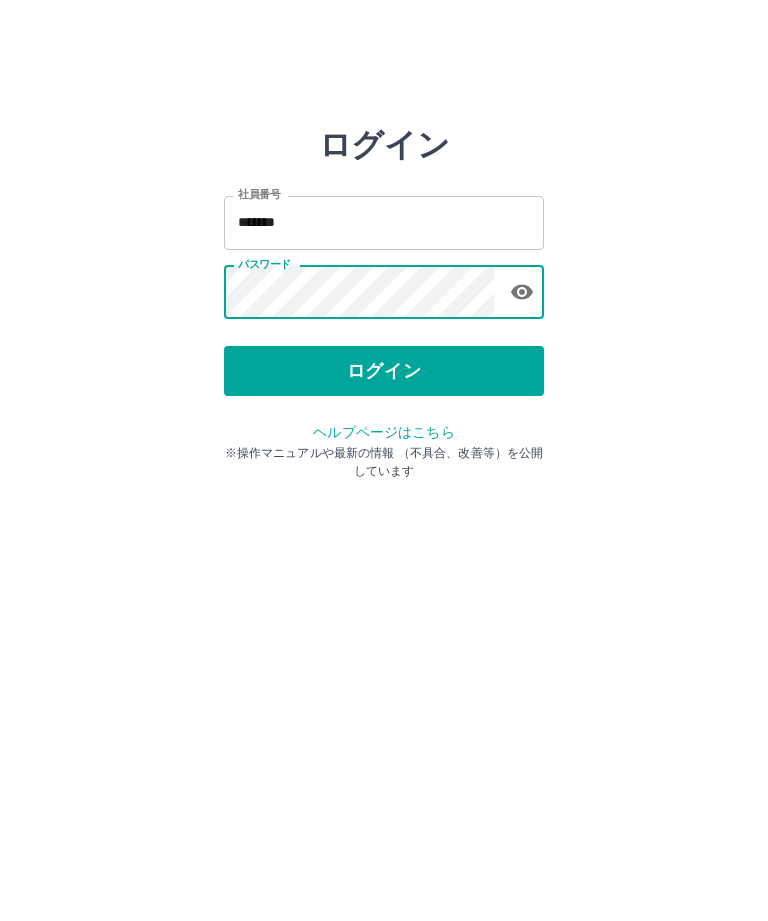 click 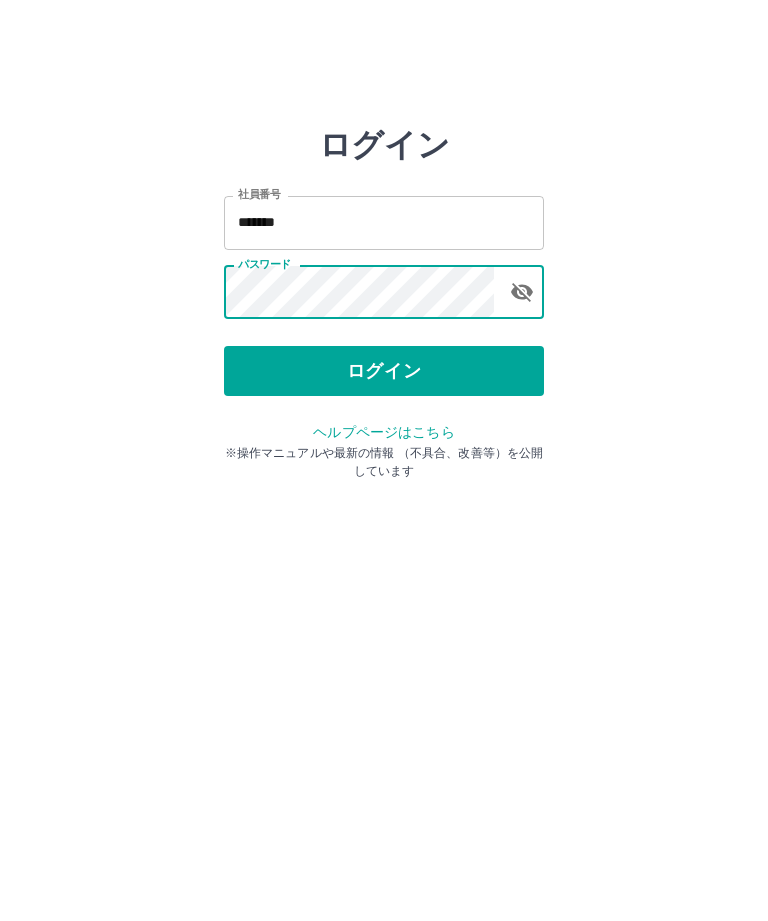 click on "ログイン" at bounding box center [384, 371] 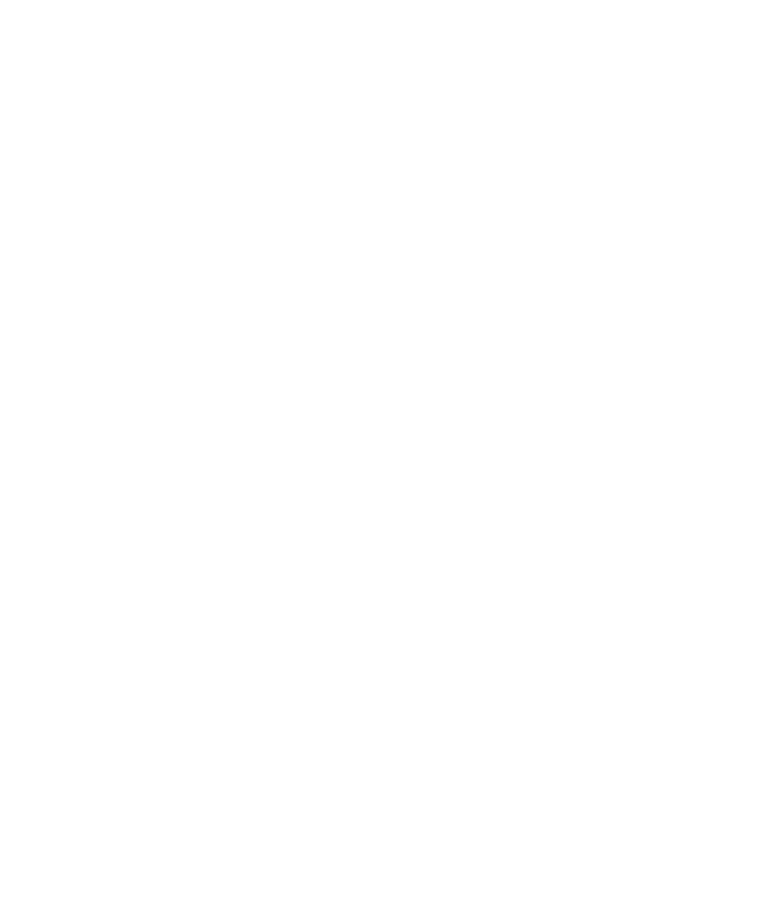 scroll, scrollTop: 0, scrollLeft: 0, axis: both 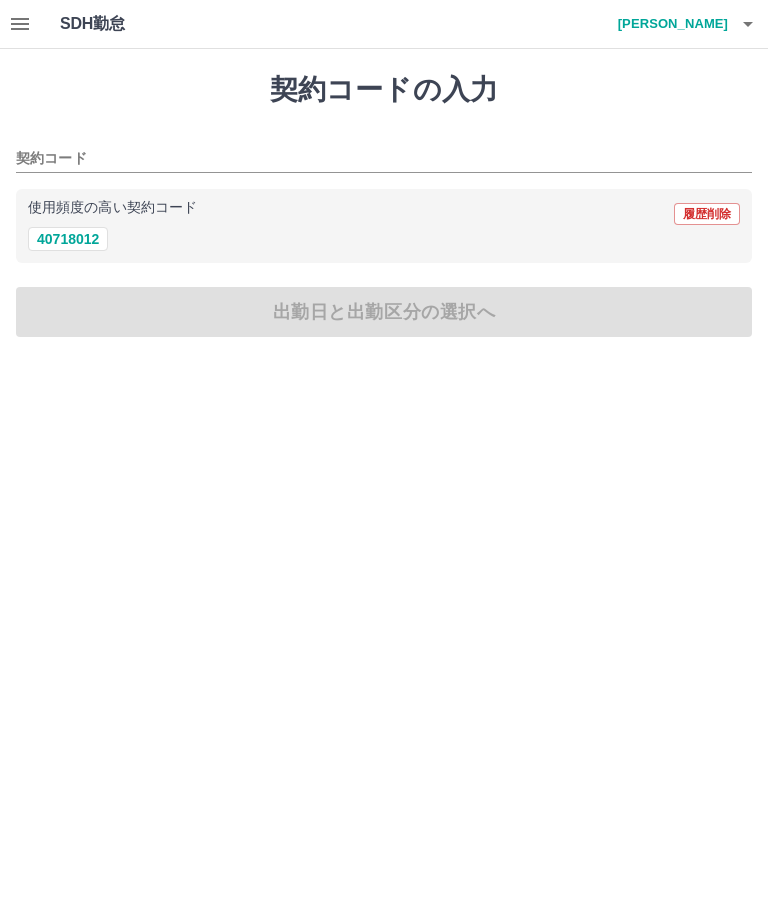 click on "40718012" at bounding box center (68, 239) 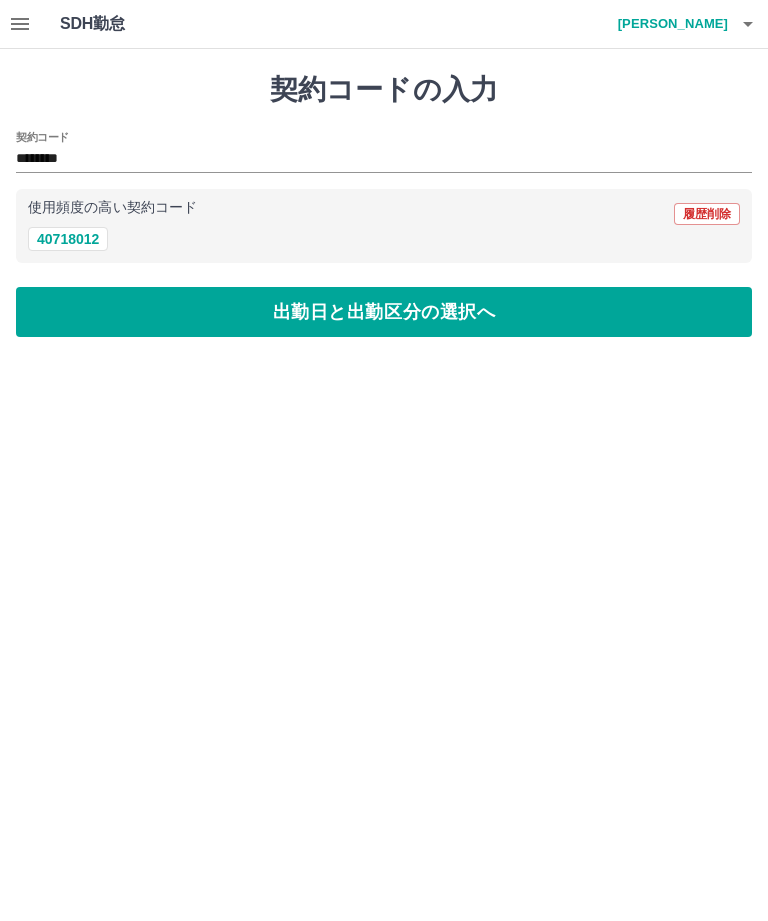type on "********" 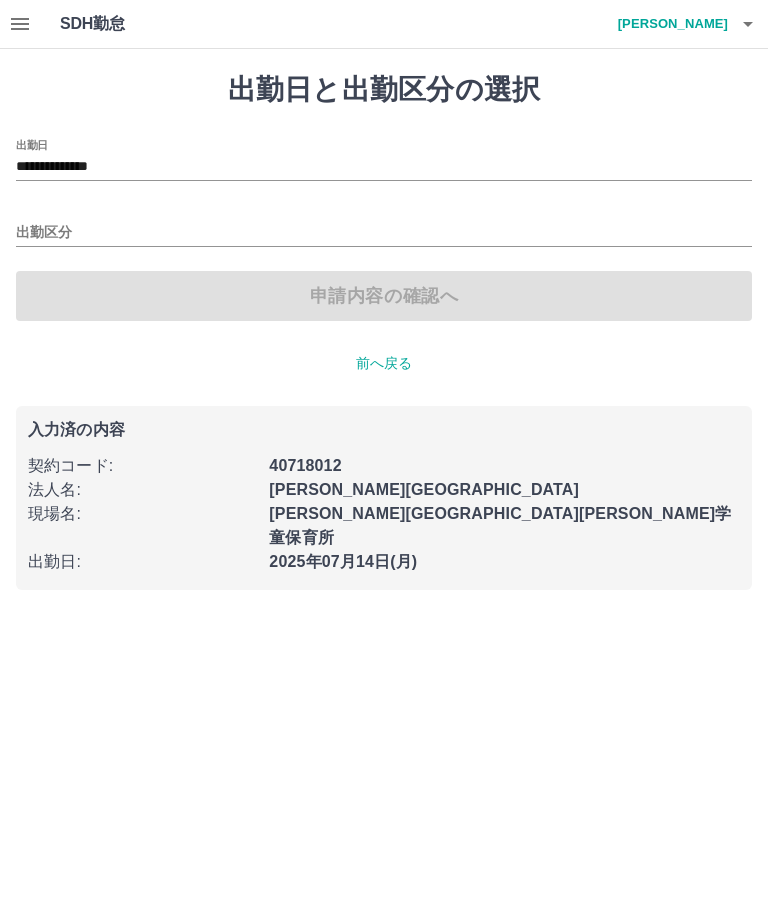 click on "出勤区分" at bounding box center (384, 226) 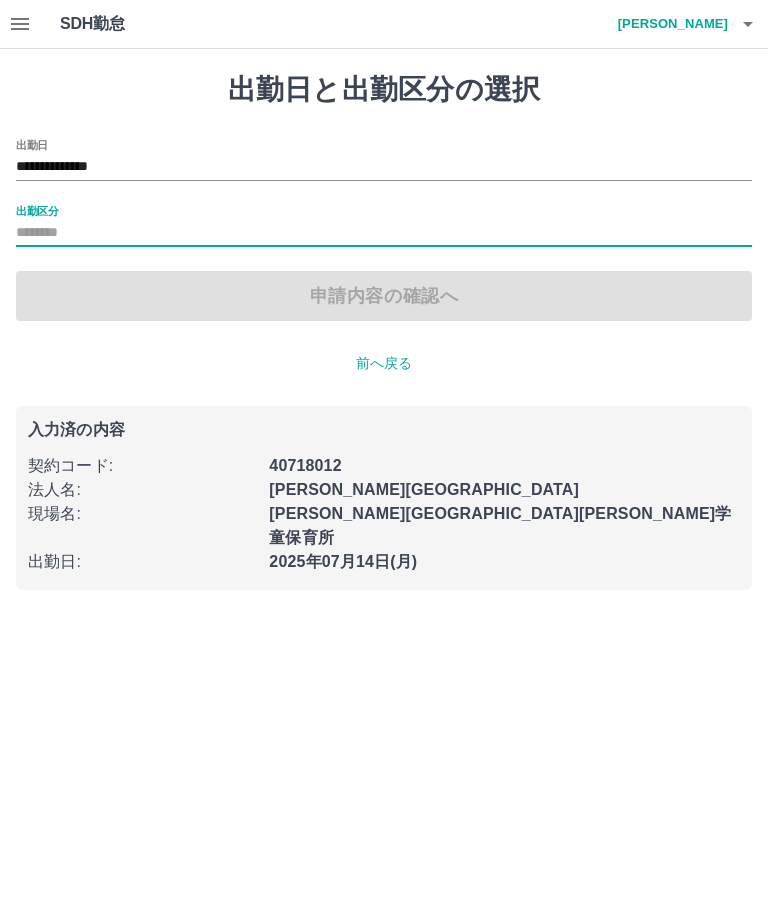 click on "出勤区分" at bounding box center (37, 210) 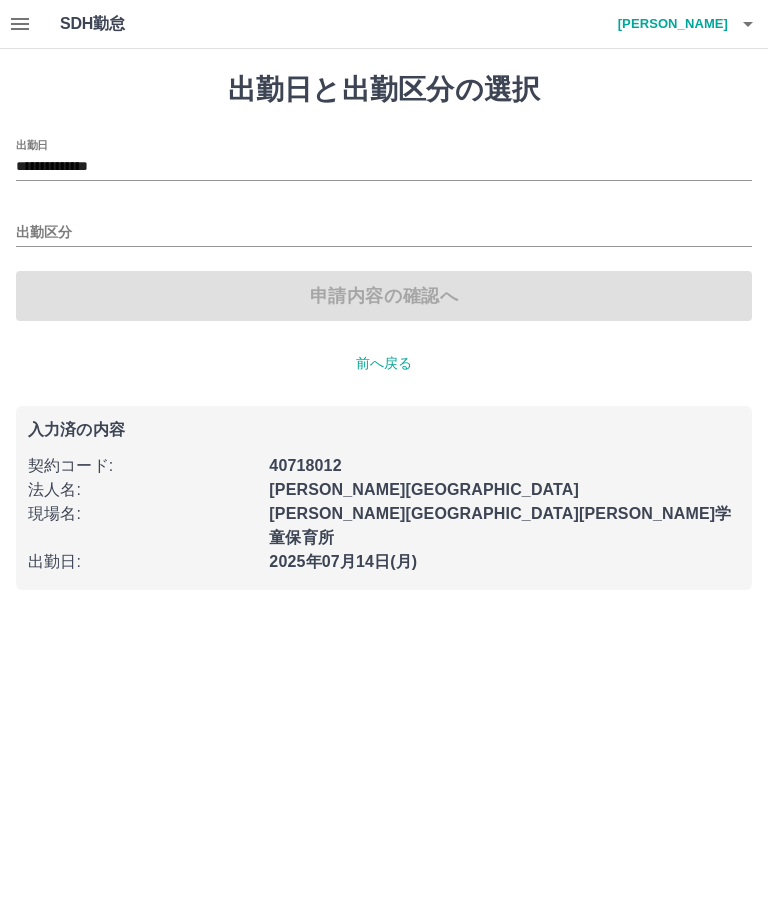 click on "出勤区分" at bounding box center (384, 233) 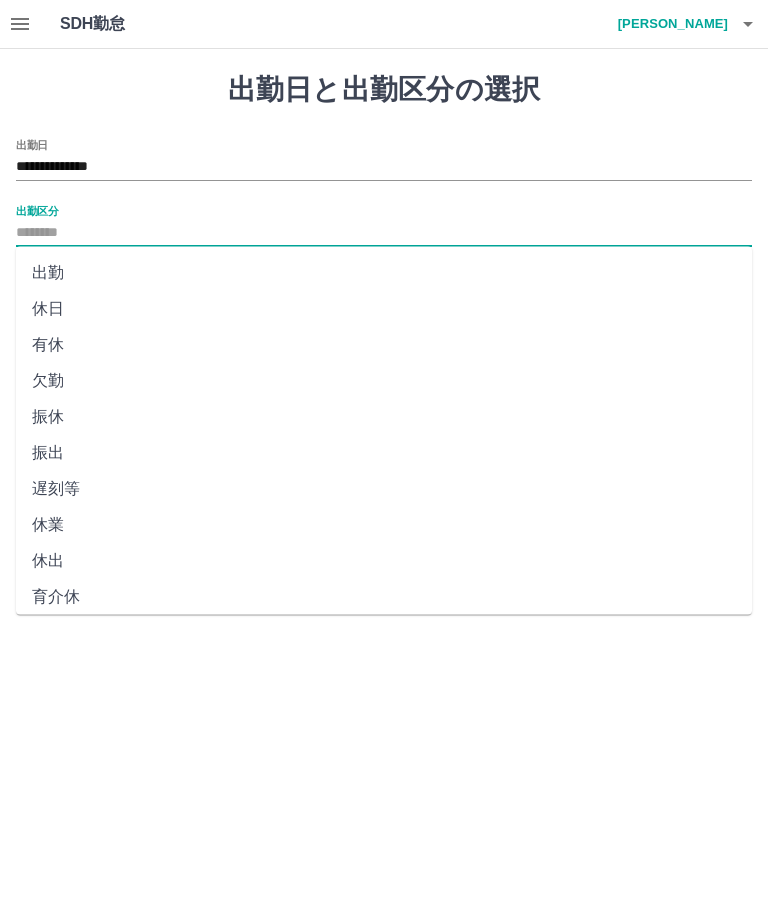 click on "出勤" at bounding box center (384, 273) 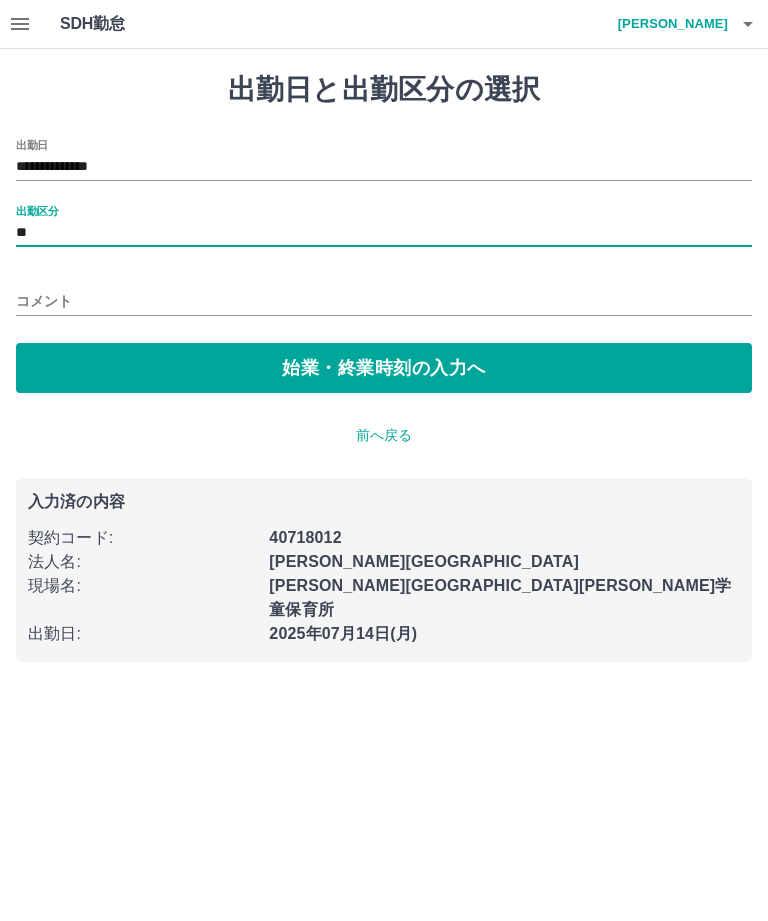 click on "始業・終業時刻の入力へ" at bounding box center [384, 368] 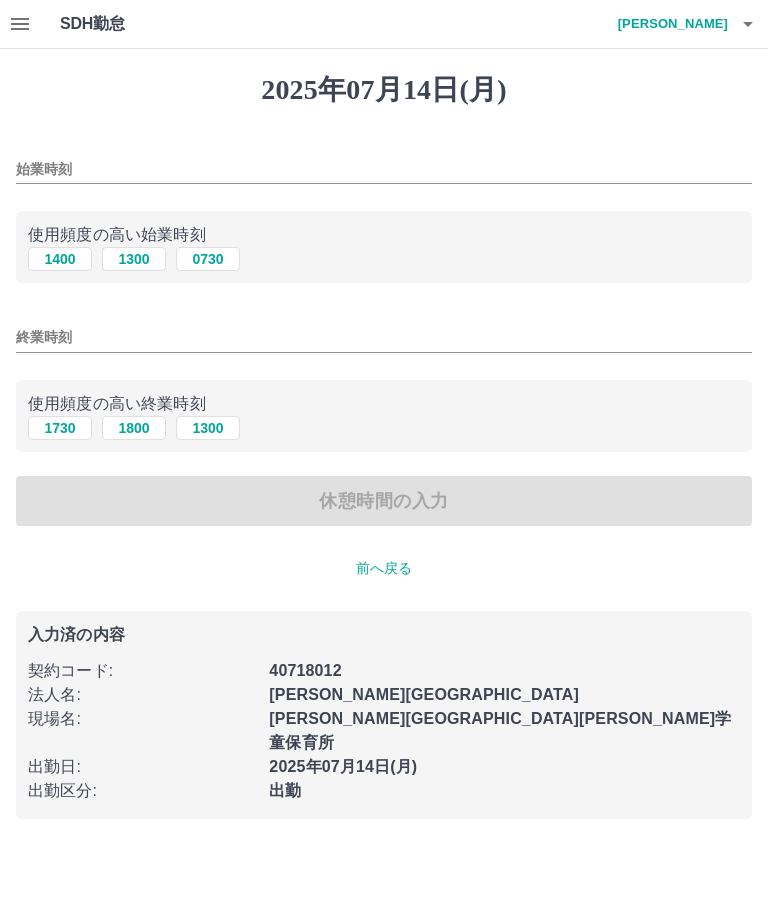 click on "1400" at bounding box center (60, 259) 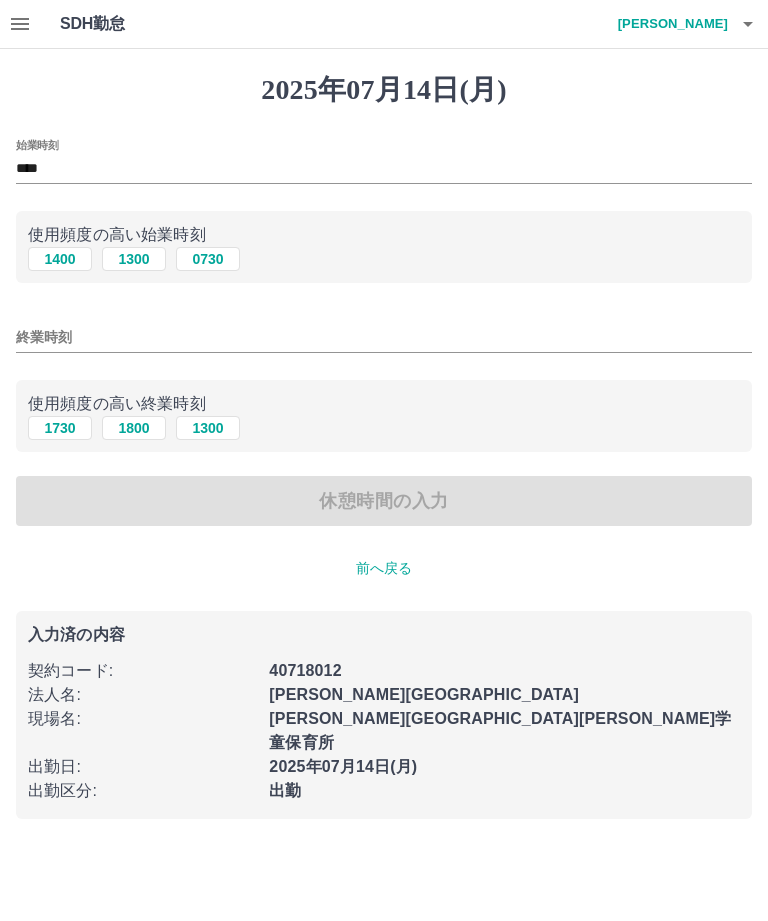 click on "1800" at bounding box center (134, 428) 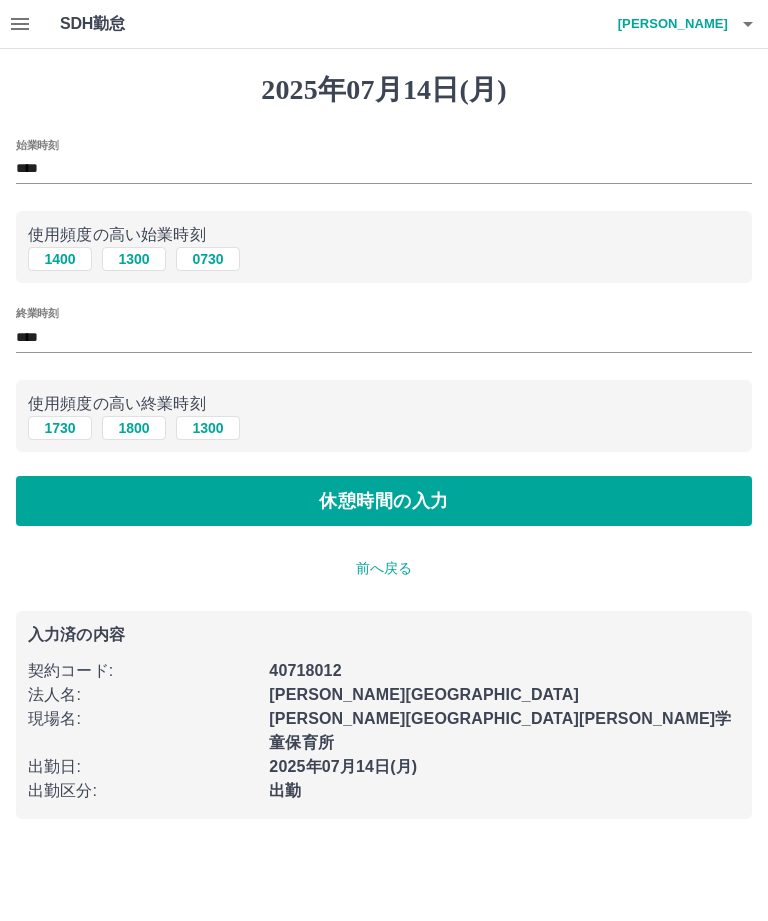 click on "1730" at bounding box center [60, 428] 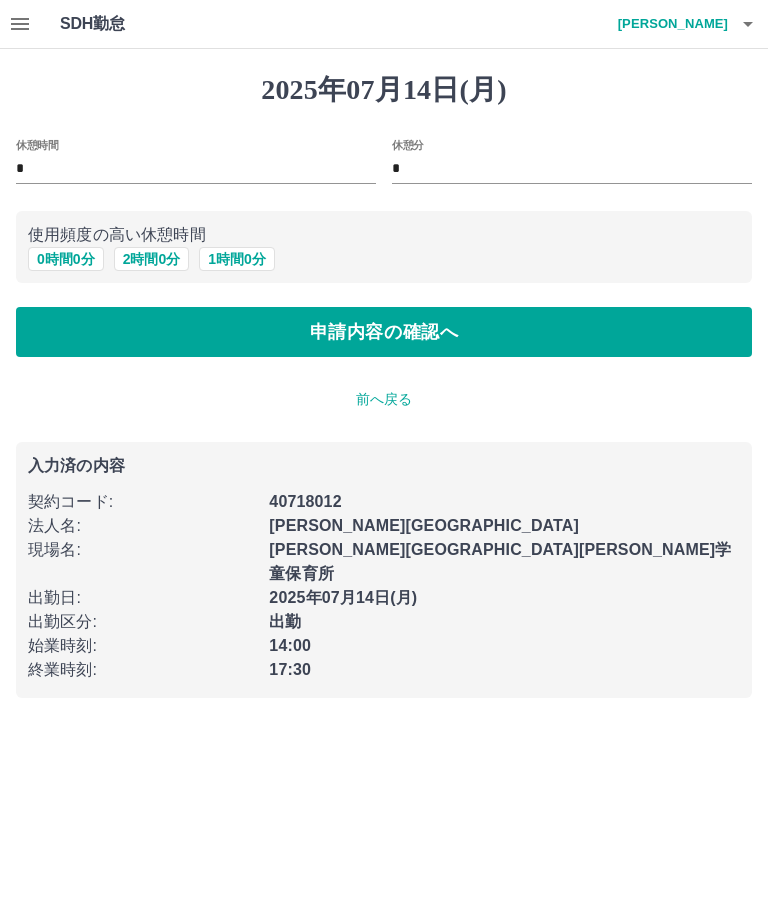 click on "0 時間 0 分" at bounding box center [66, 259] 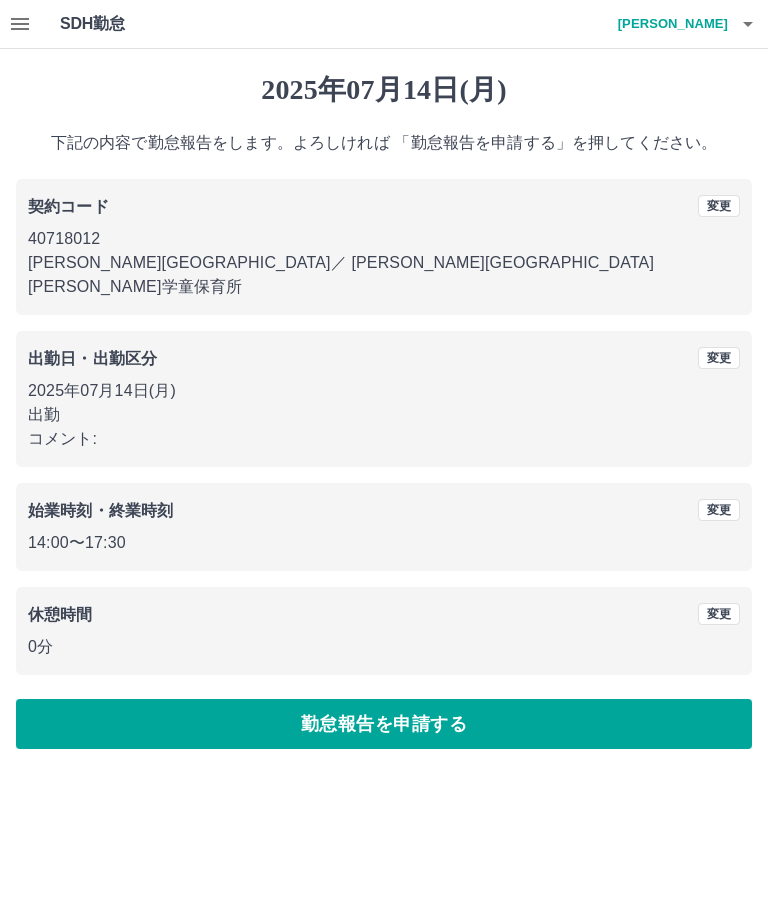 click on "勤怠報告を申請する" at bounding box center (384, 724) 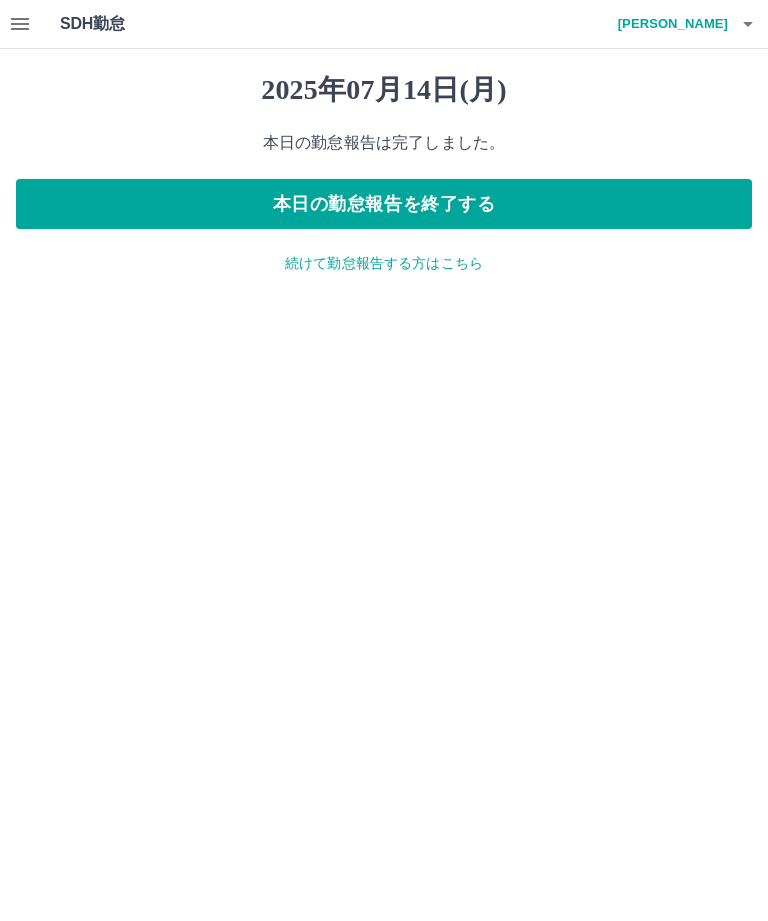 click on "本日の勤怠報告を終了する" at bounding box center [384, 204] 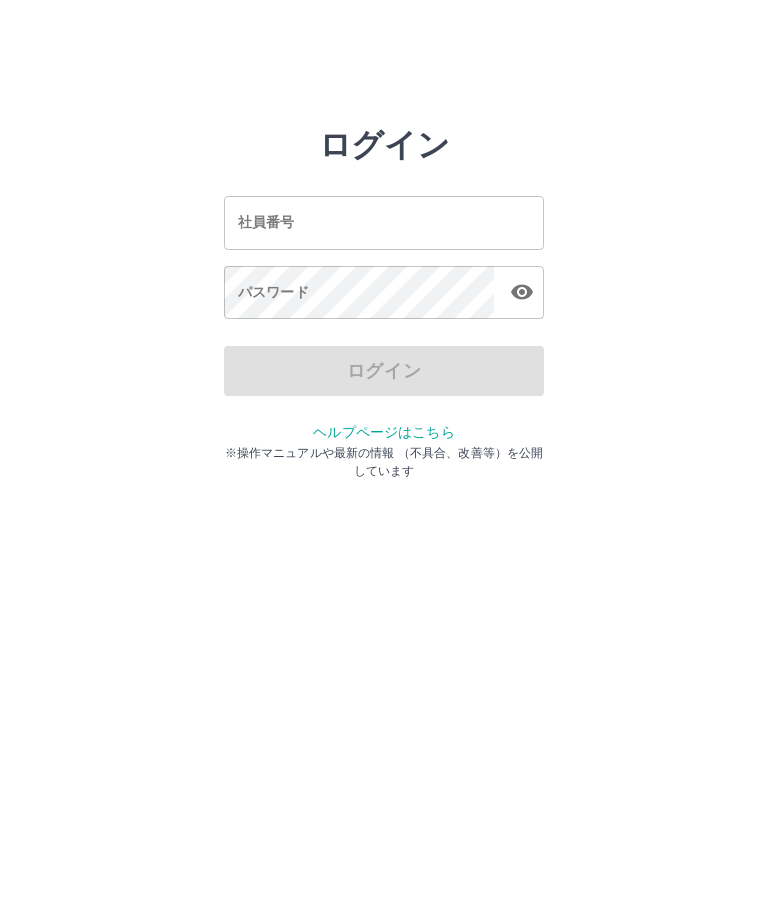 scroll, scrollTop: 0, scrollLeft: 0, axis: both 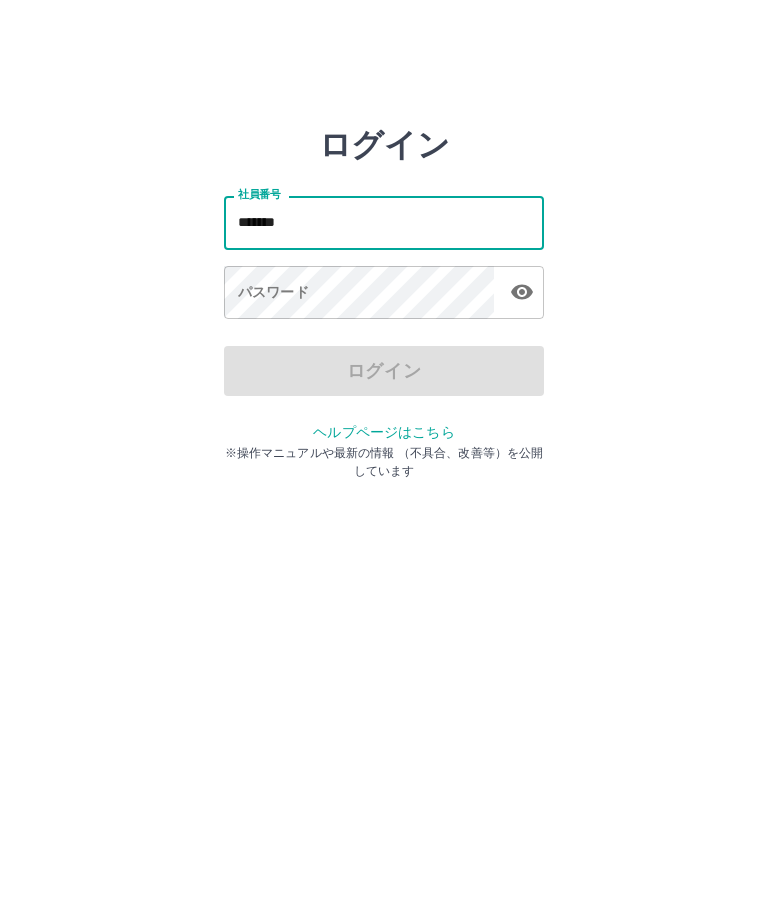 type on "*******" 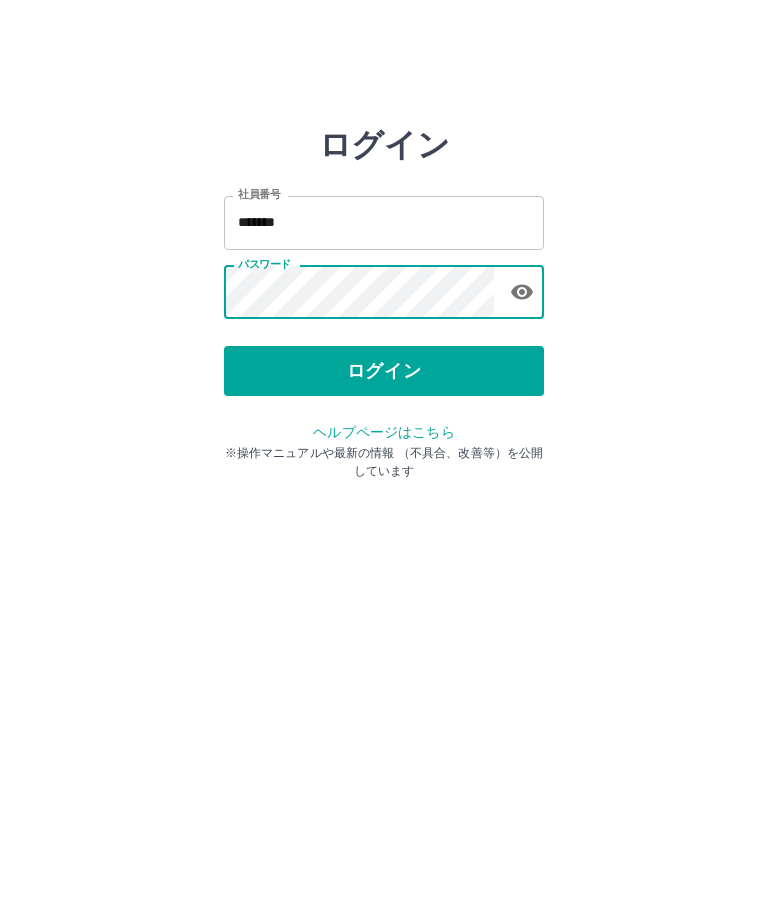 click on "ログイン" at bounding box center (384, 371) 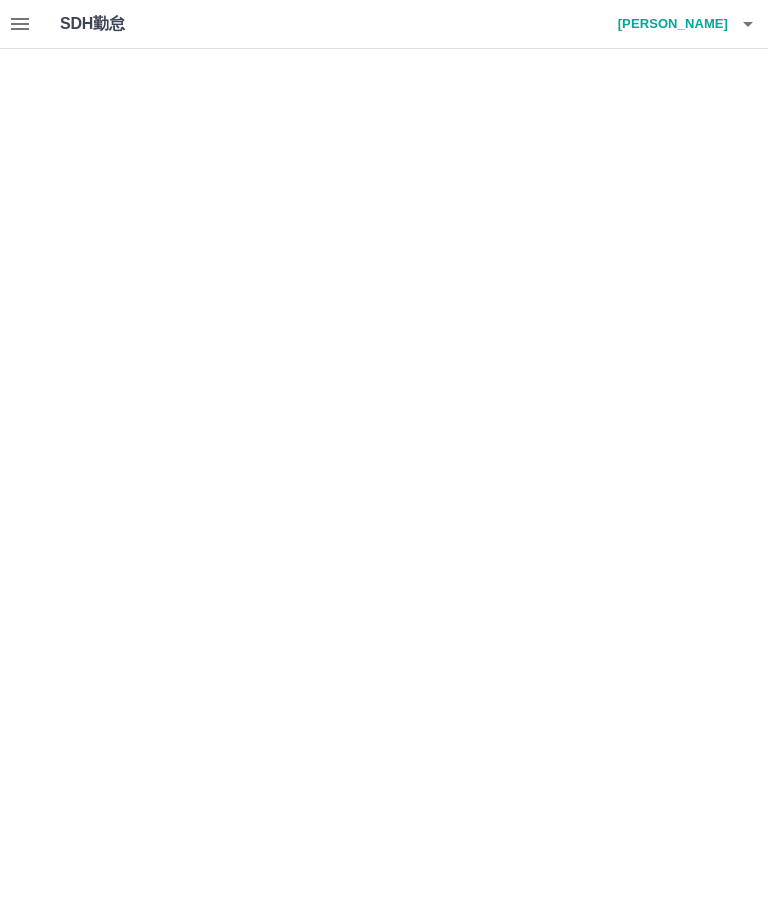 scroll, scrollTop: 0, scrollLeft: 0, axis: both 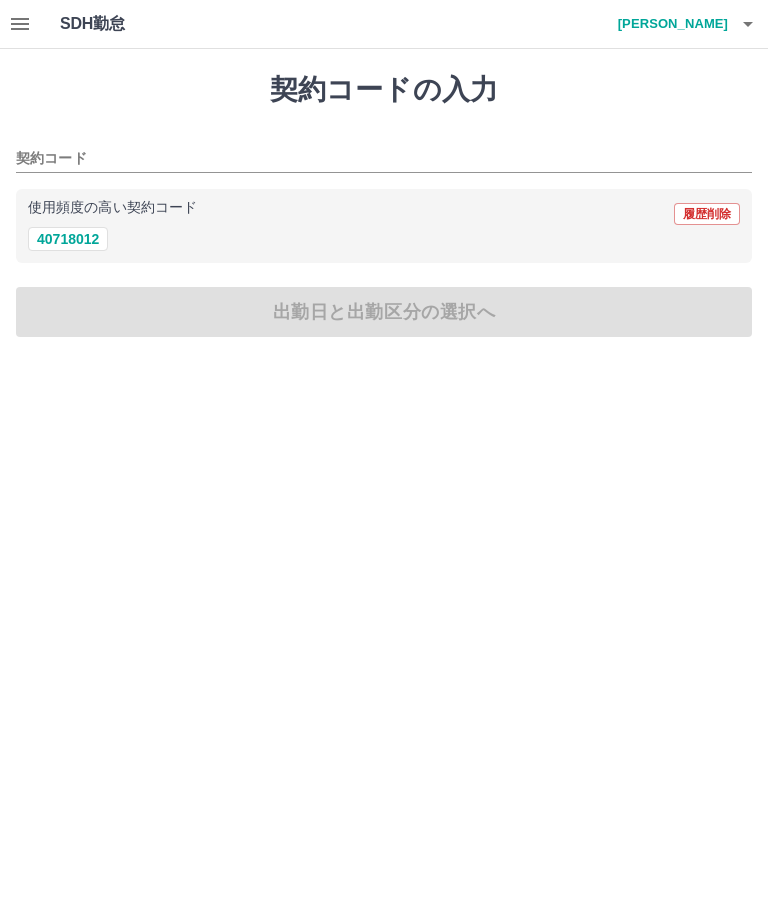 click on "40718012" at bounding box center [68, 239] 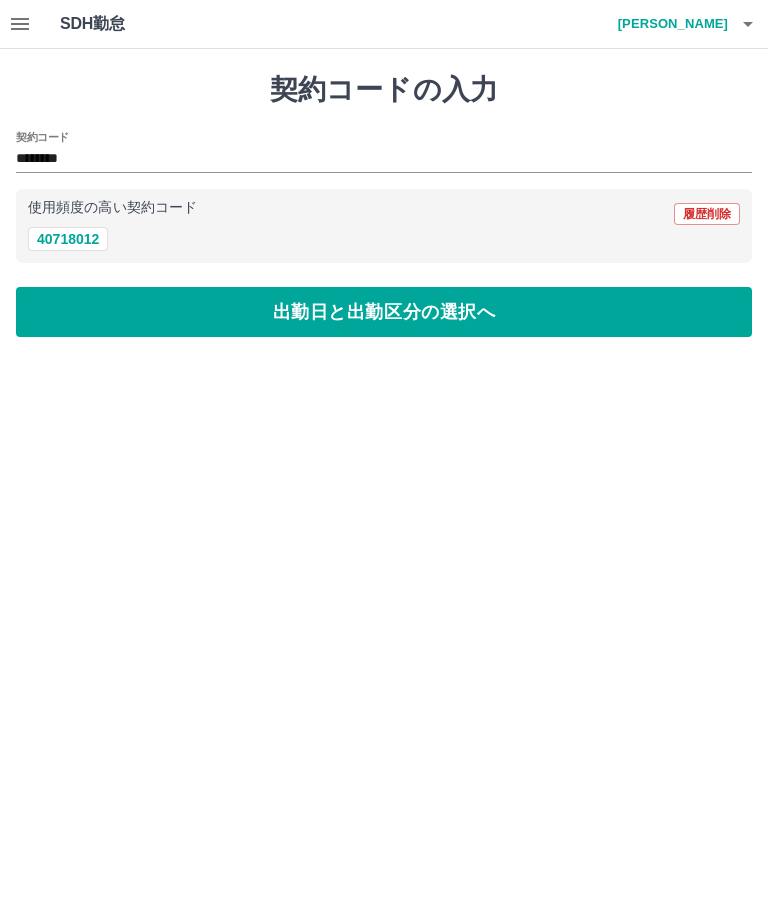 click on "出勤日と出勤区分の選択へ" at bounding box center [384, 312] 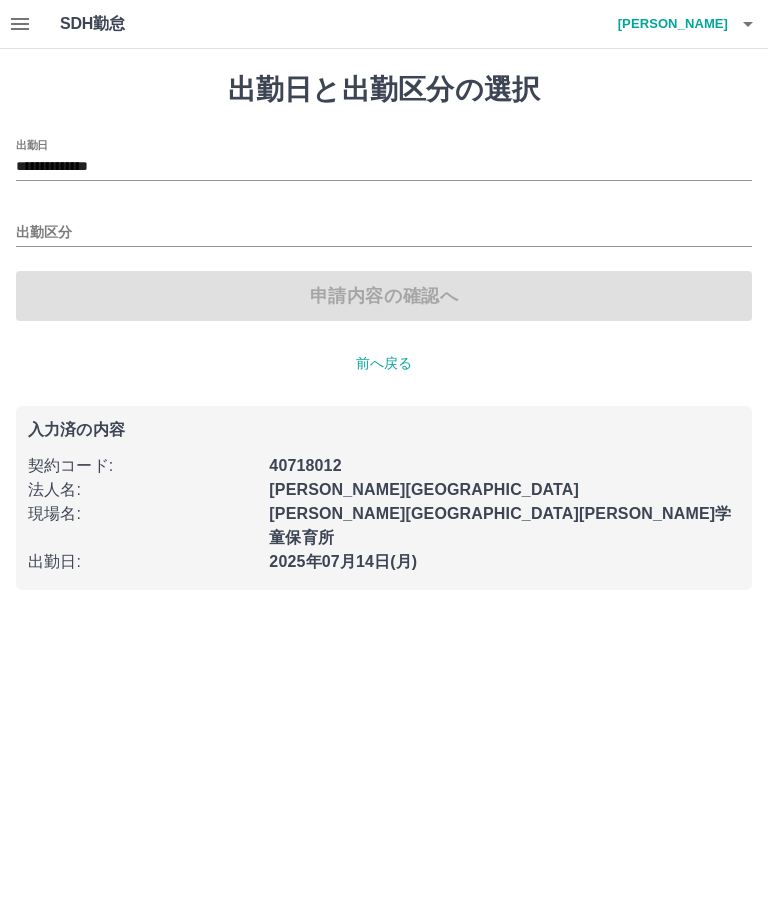 click on "出勤区分" at bounding box center [384, 233] 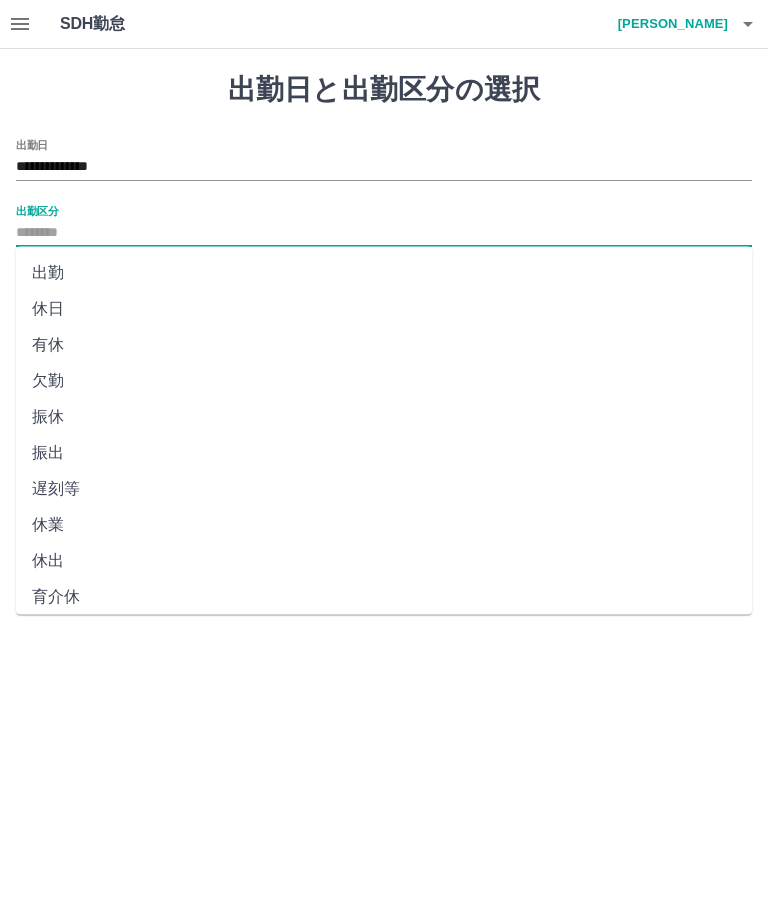 click on "出勤" at bounding box center (384, 273) 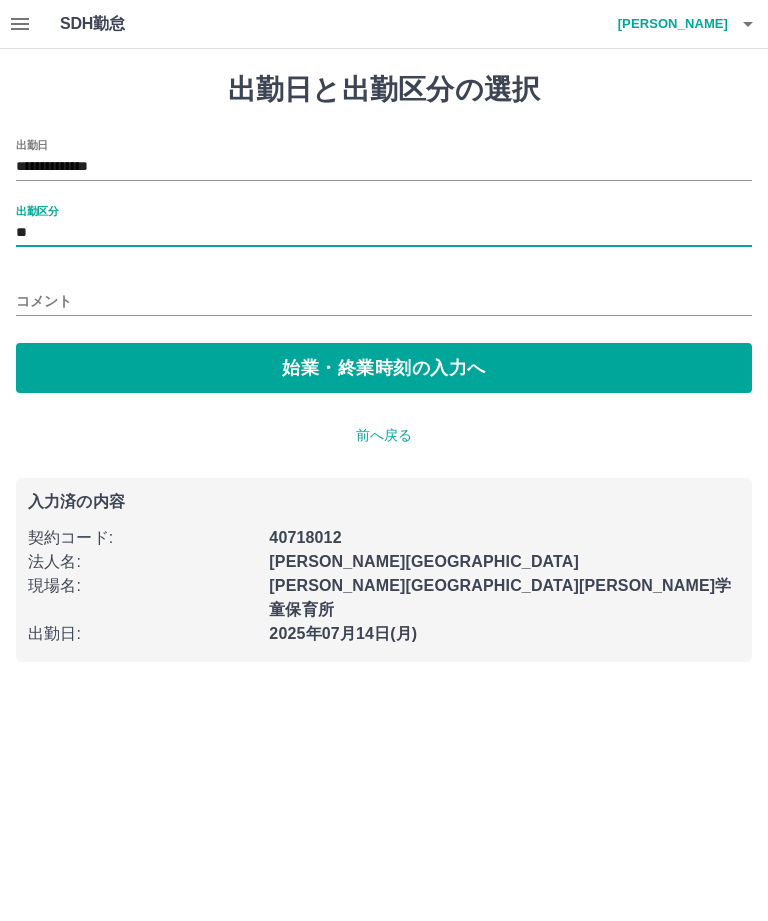 click on "始業・終業時刻の入力へ" at bounding box center [384, 368] 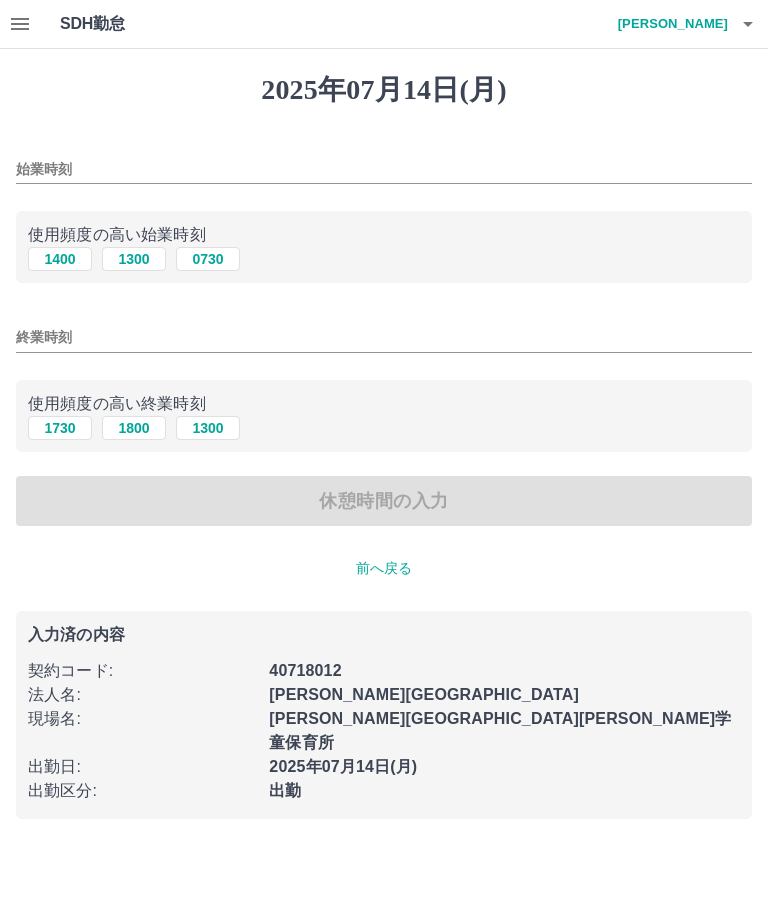 click on "1400" at bounding box center [60, 259] 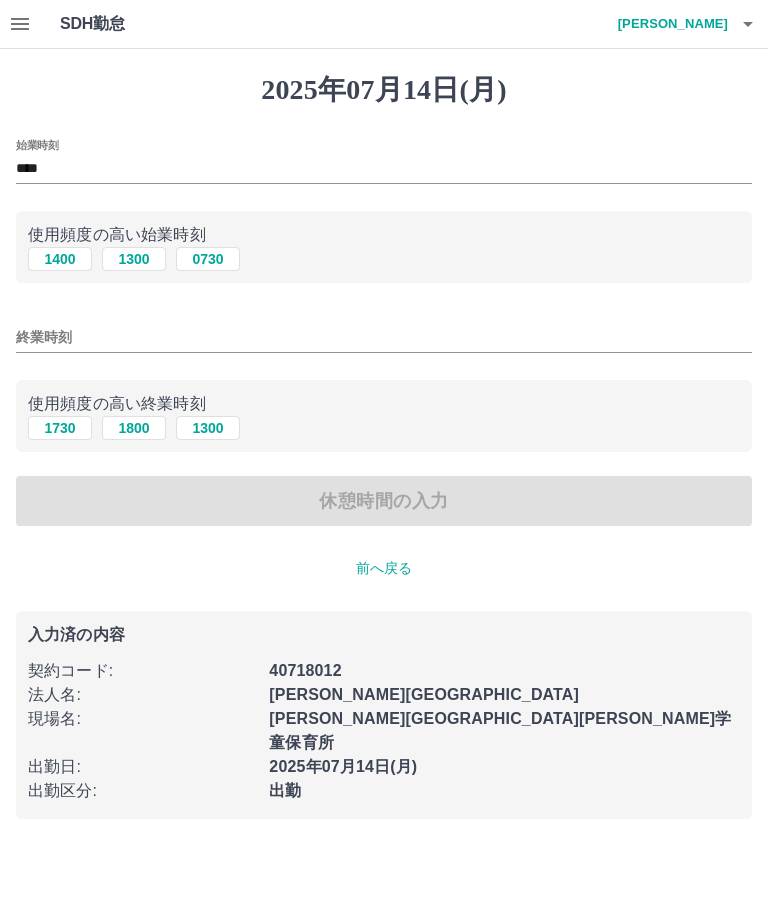 click on "1800" at bounding box center [134, 428] 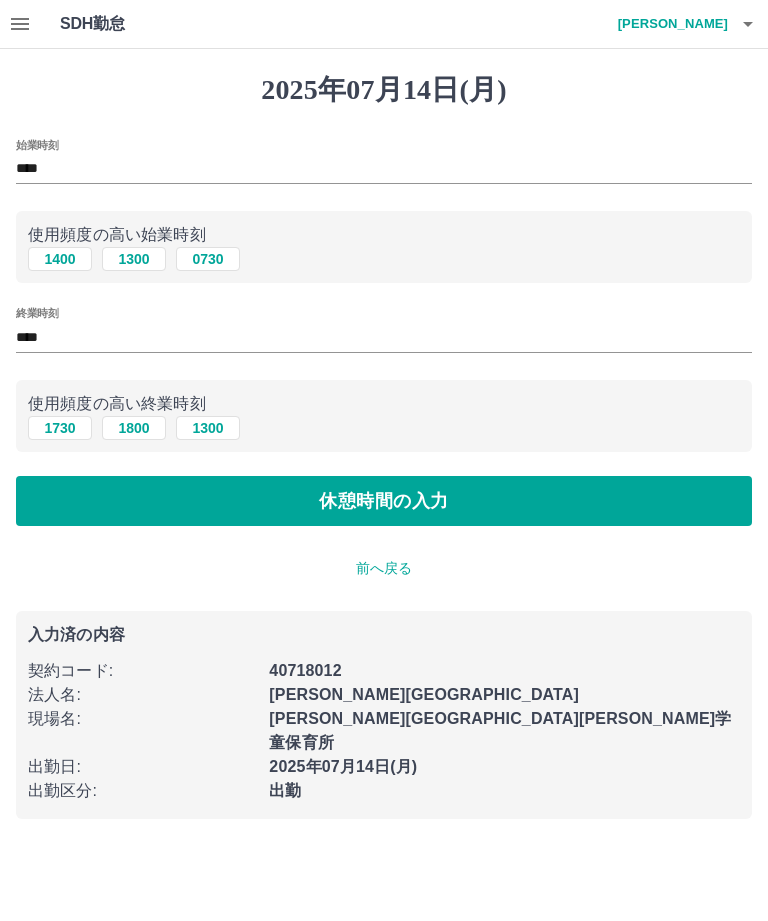 click on "休憩時間の入力" at bounding box center (384, 501) 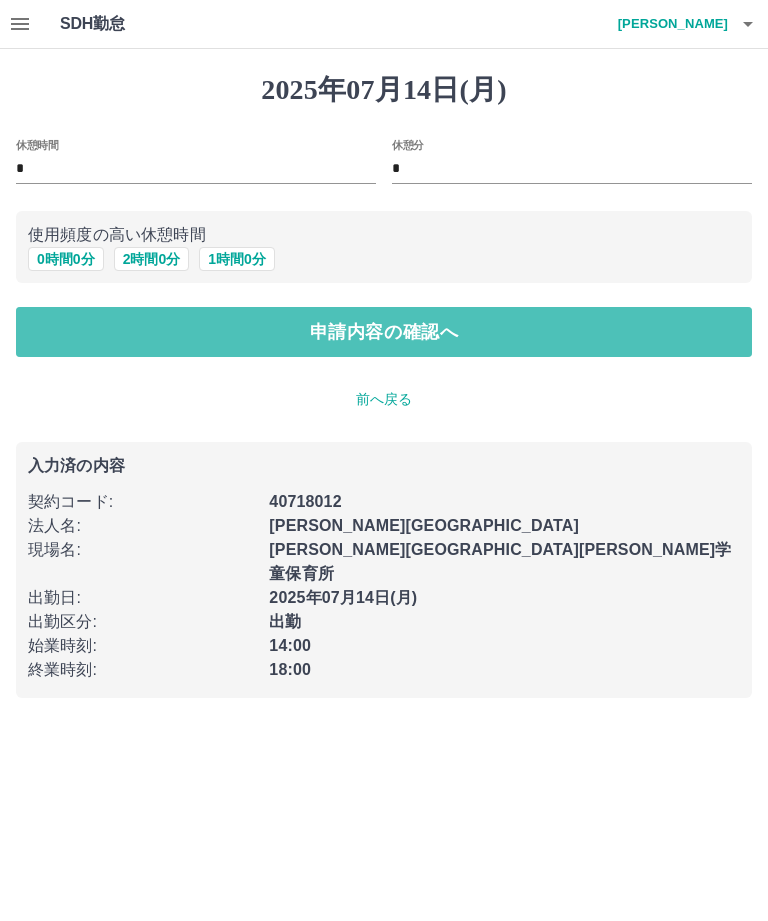 click on "申請内容の確認へ" at bounding box center [384, 332] 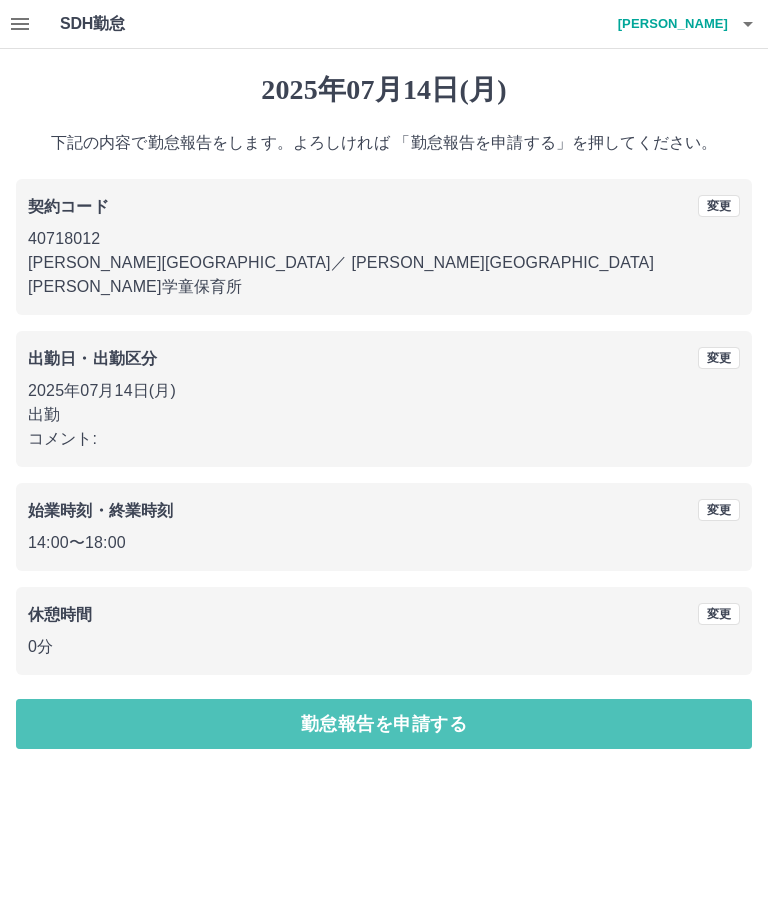 click on "勤怠報告を申請する" at bounding box center [384, 724] 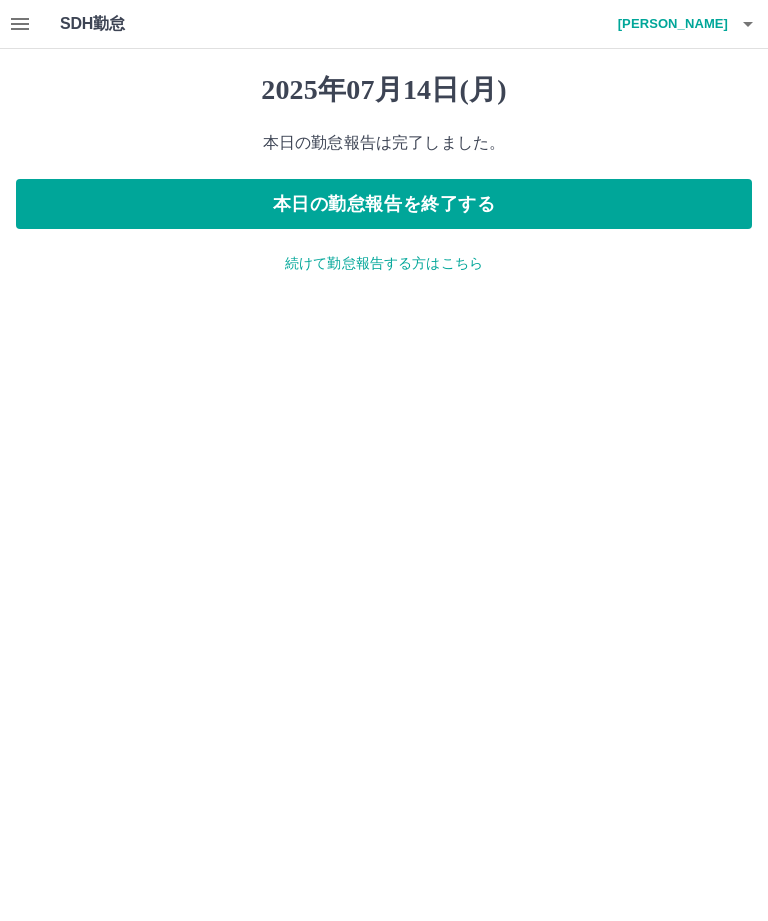 click on "本日の勤怠報告を終了する" at bounding box center [384, 204] 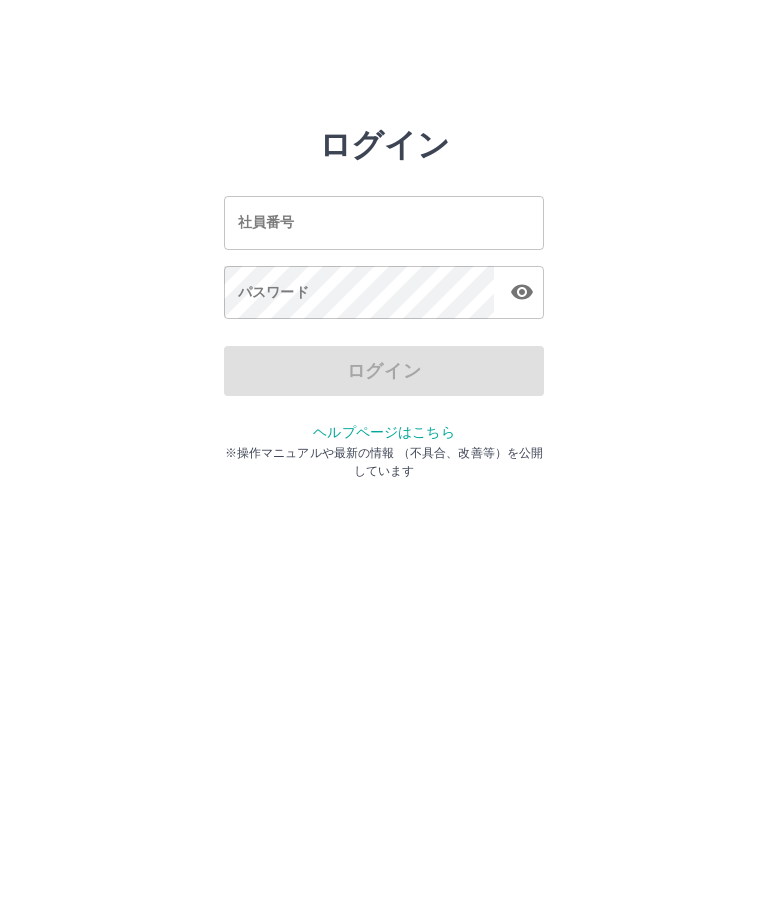 scroll, scrollTop: 0, scrollLeft: 0, axis: both 